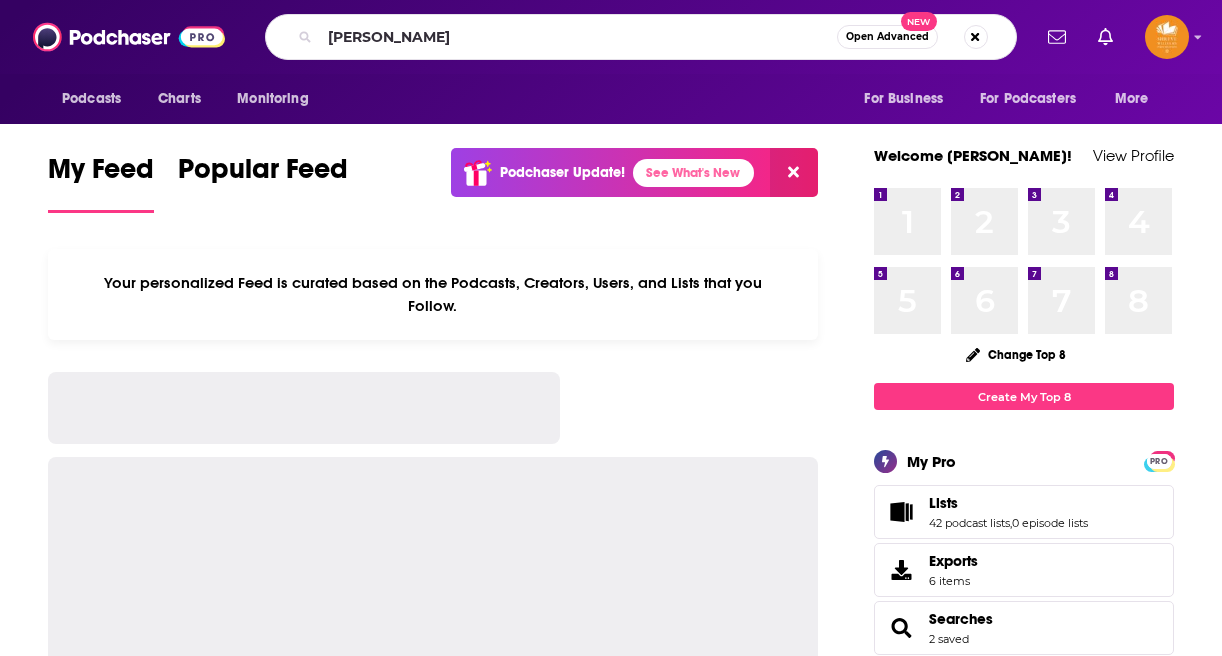 scroll, scrollTop: 0, scrollLeft: 0, axis: both 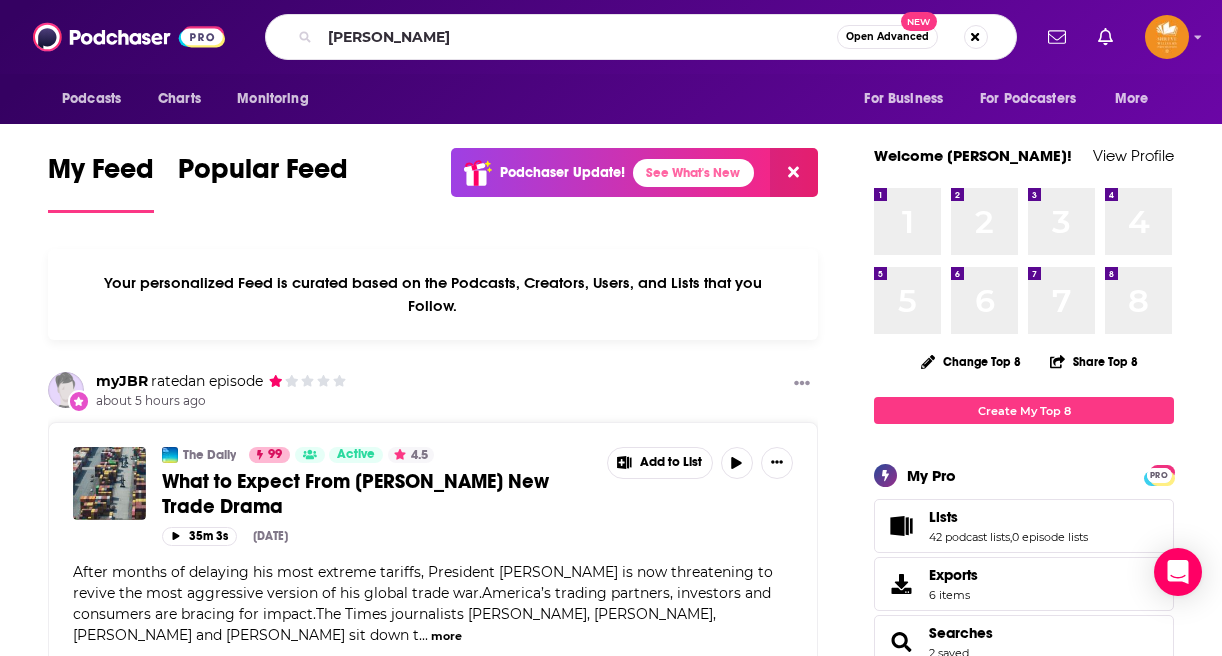 type on "[PERSON_NAME]" 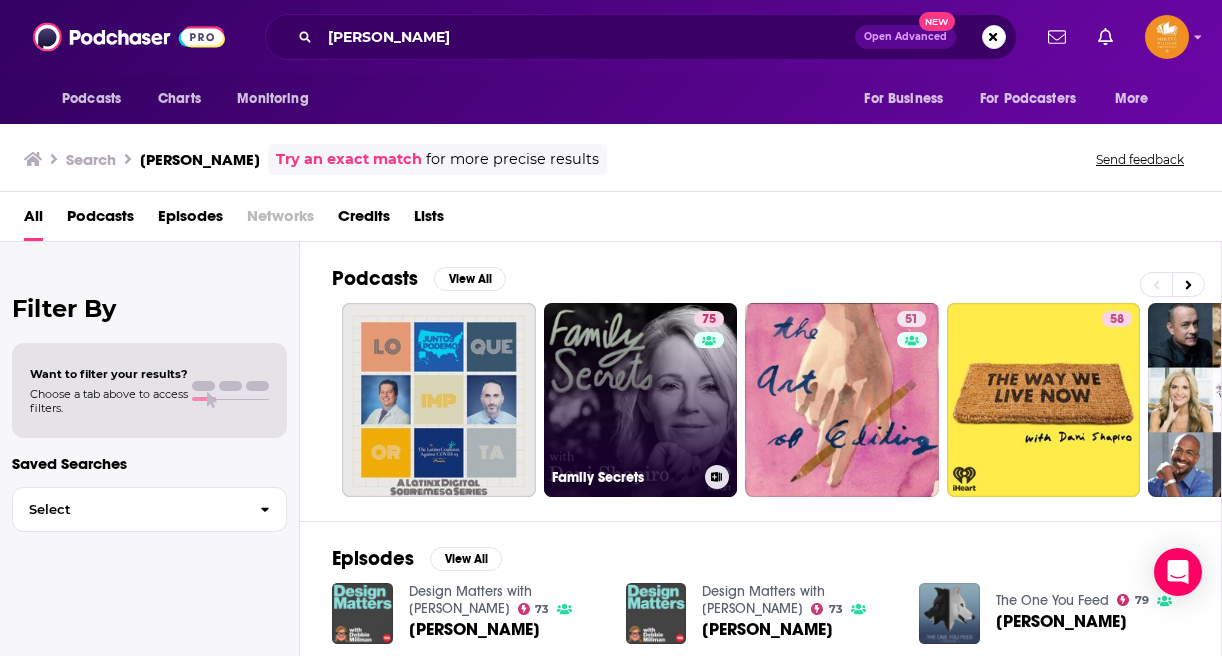 click on "75 Family Secrets" at bounding box center (641, 400) 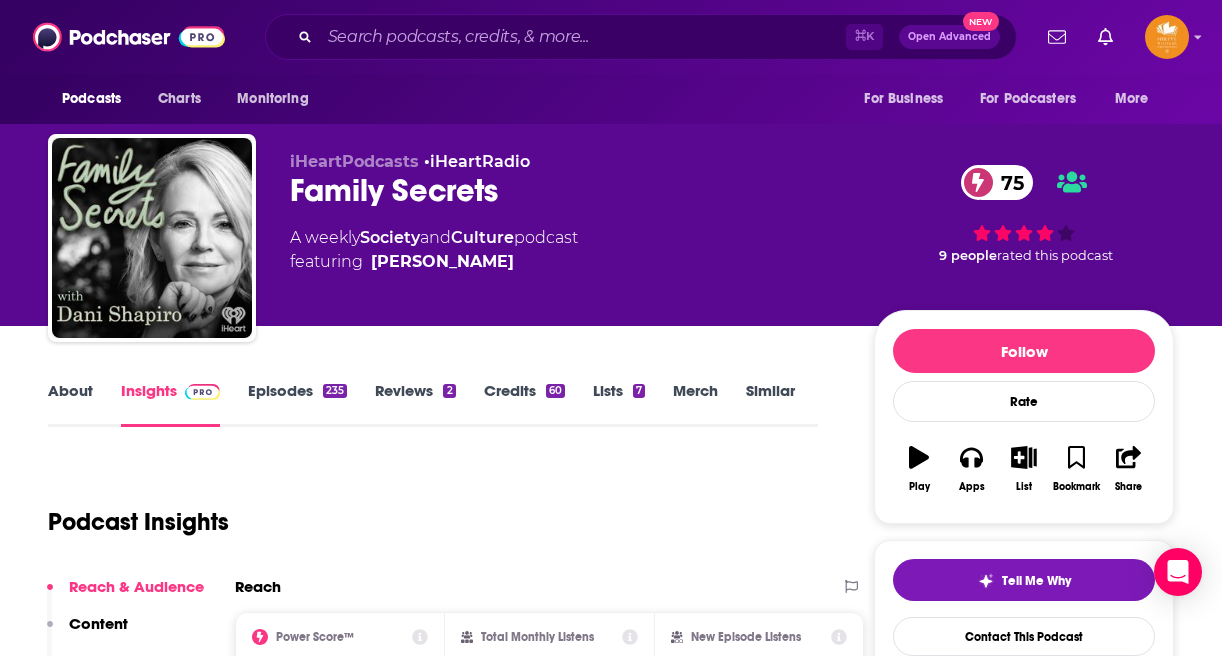 click on "Podcast Insights" at bounding box center [425, 510] 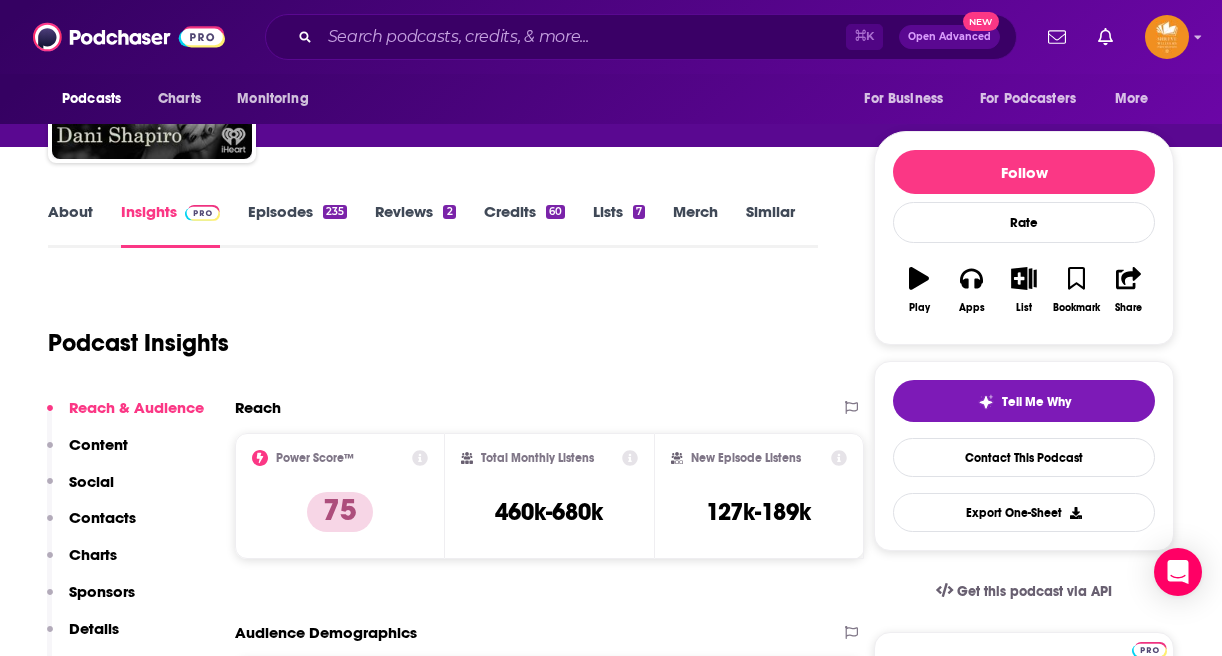 scroll, scrollTop: -2, scrollLeft: 0, axis: vertical 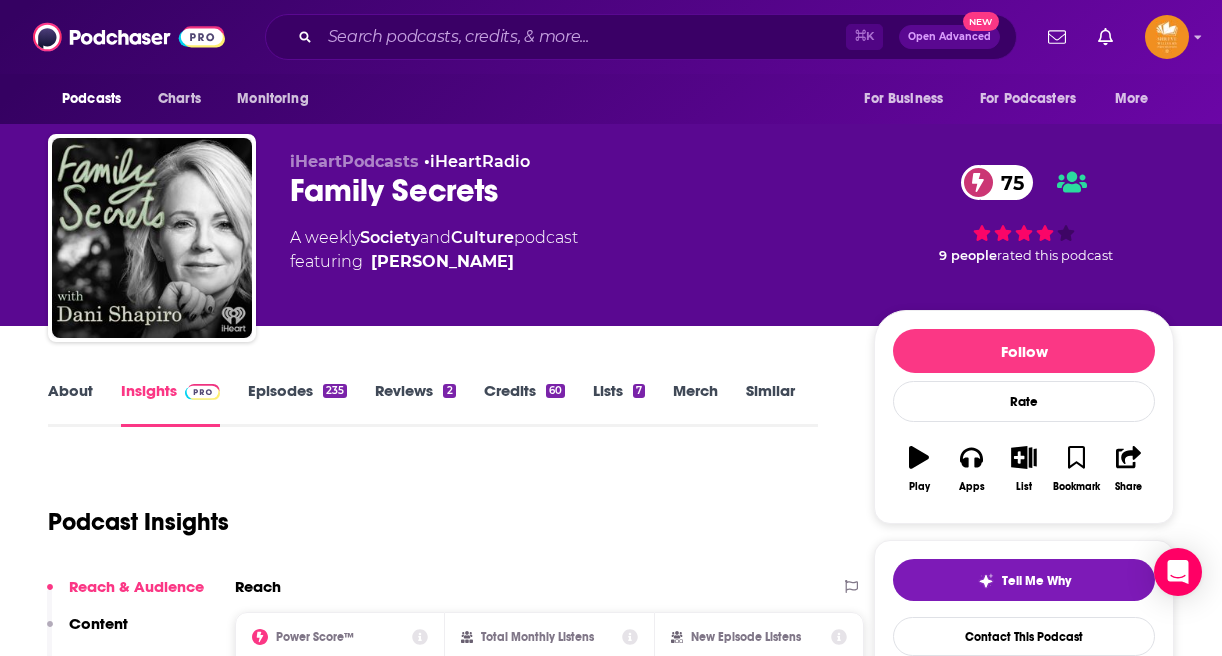 click on "Episodes 235" at bounding box center [297, 404] 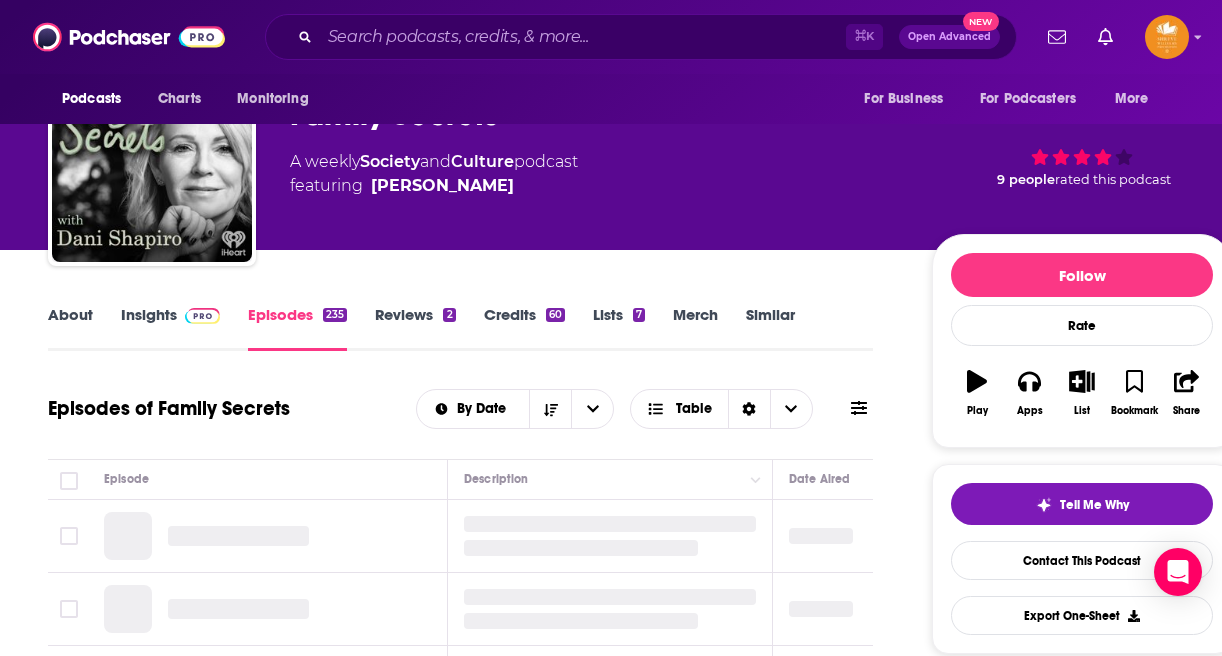 scroll, scrollTop: 226, scrollLeft: 0, axis: vertical 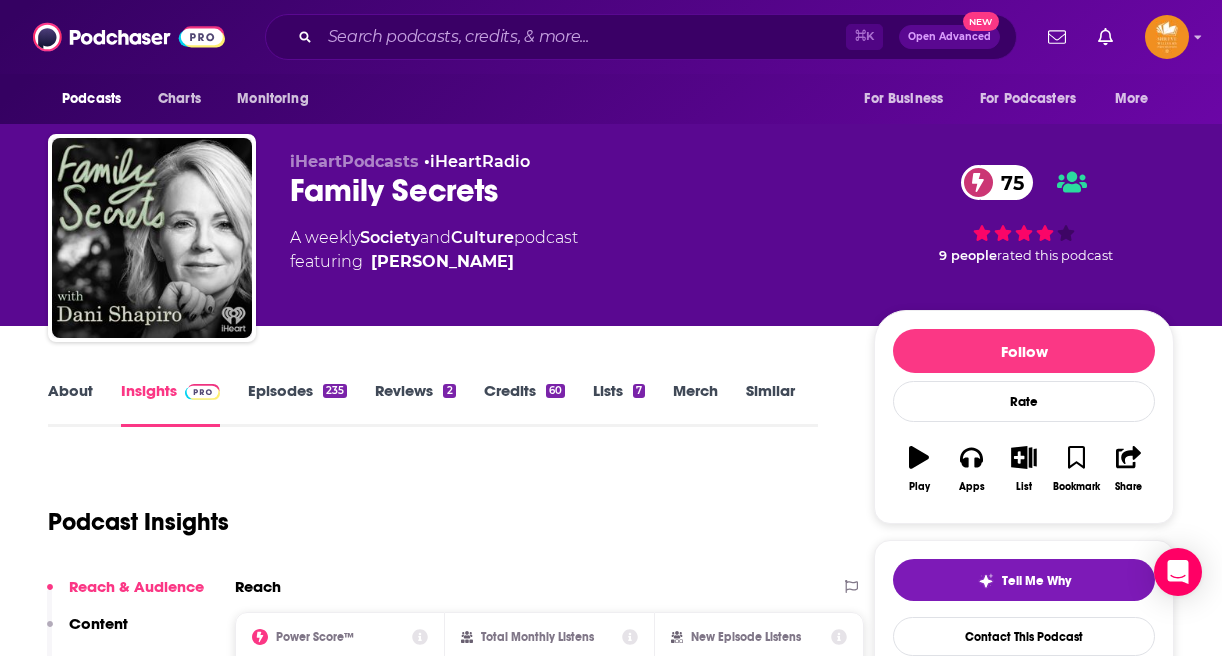 click on "Podcast Insights" at bounding box center [425, 510] 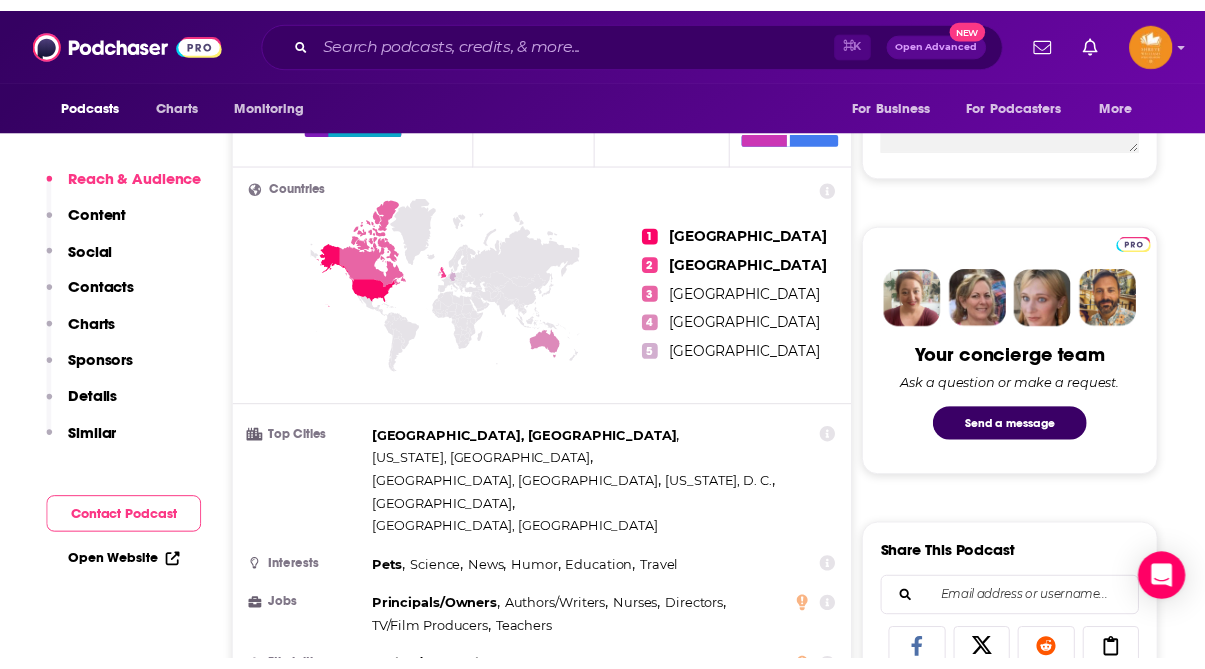 scroll, scrollTop: 921, scrollLeft: 0, axis: vertical 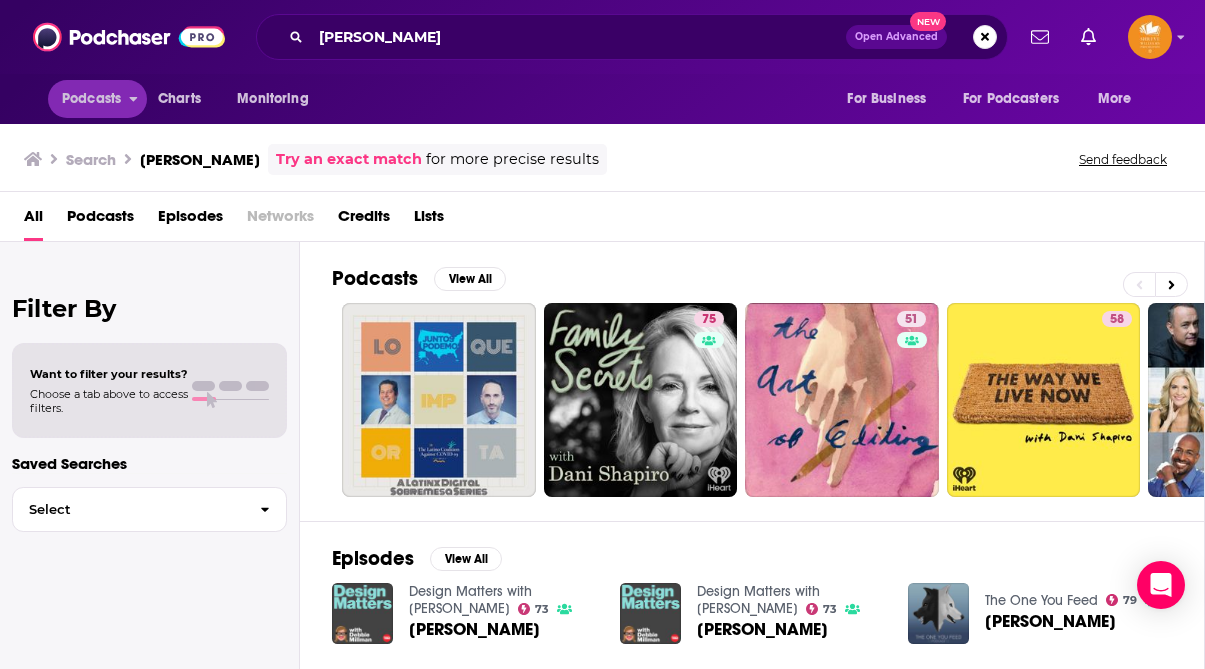 click on "Podcasts" at bounding box center [91, 99] 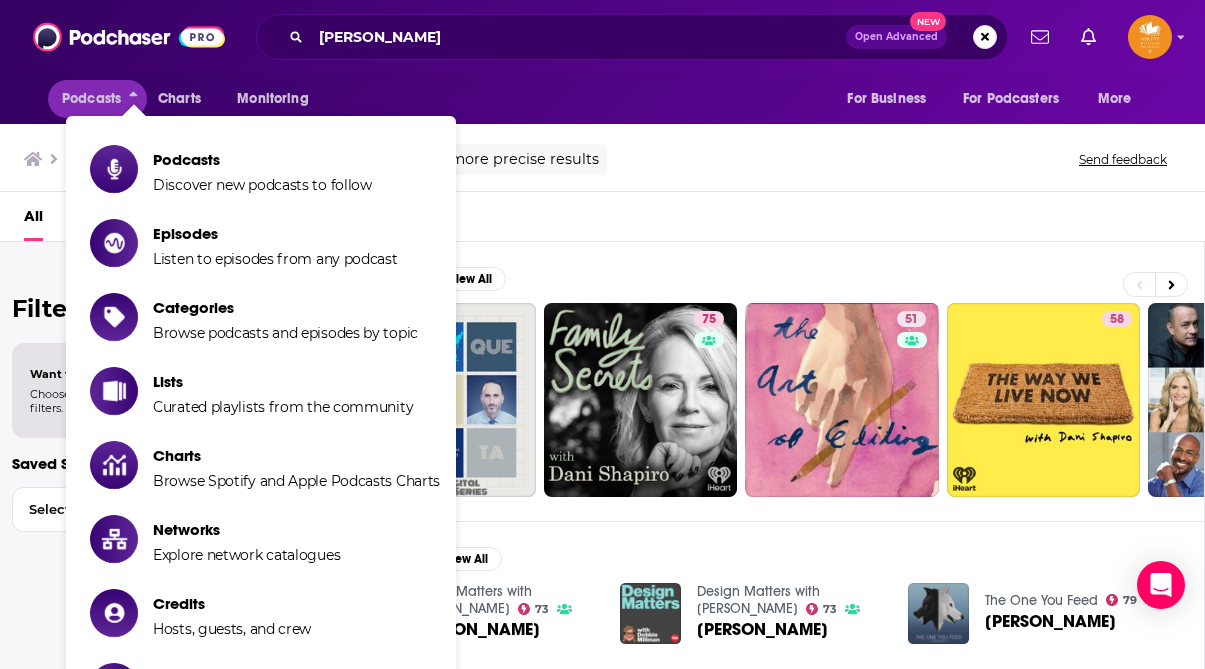 click on "Podcasts Charts Monitoring For Business For Podcasters More" at bounding box center [602, 99] 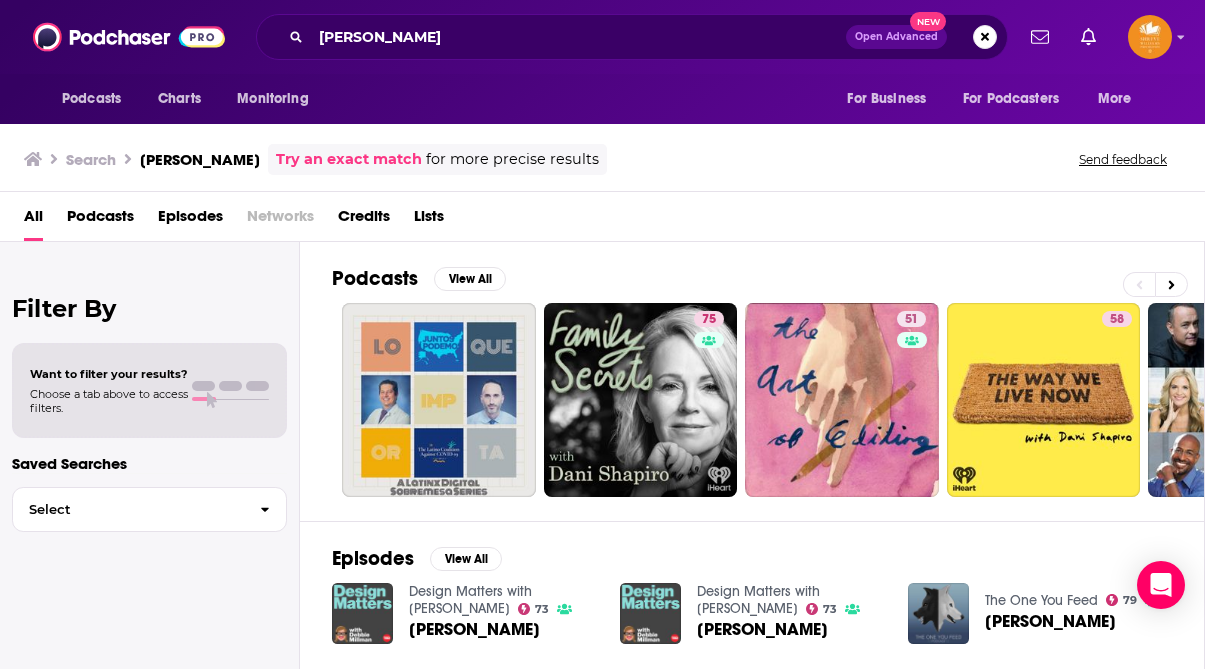 click at bounding box center [1150, 37] 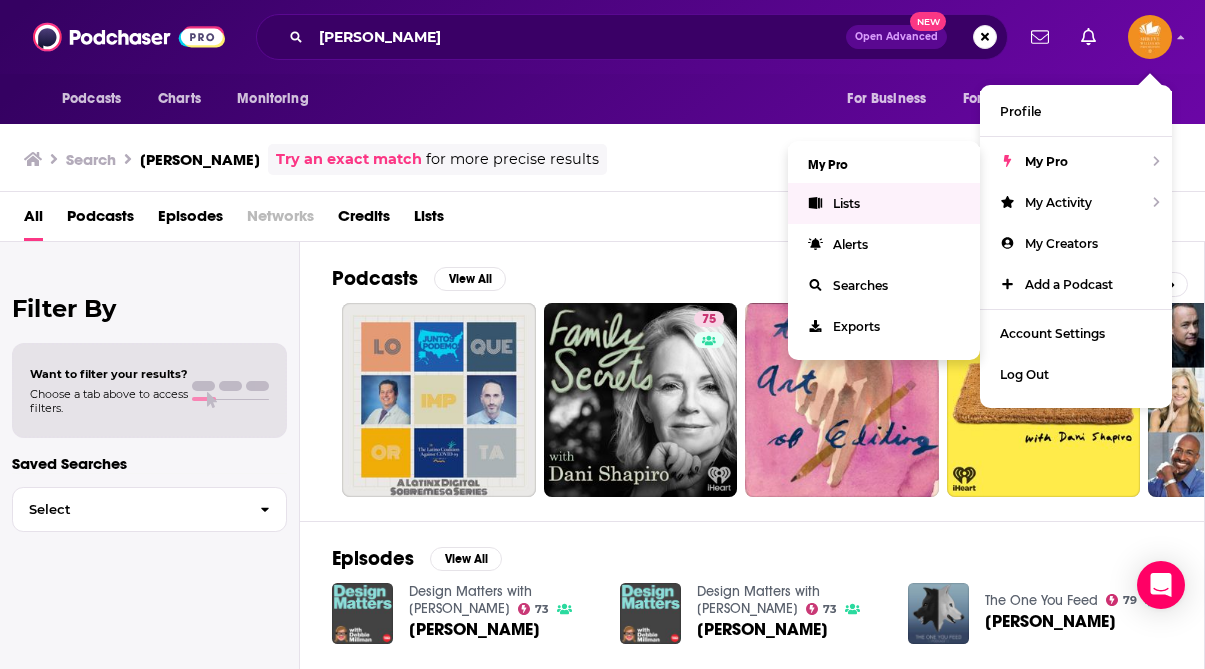 click on "Lists" at bounding box center (884, 203) 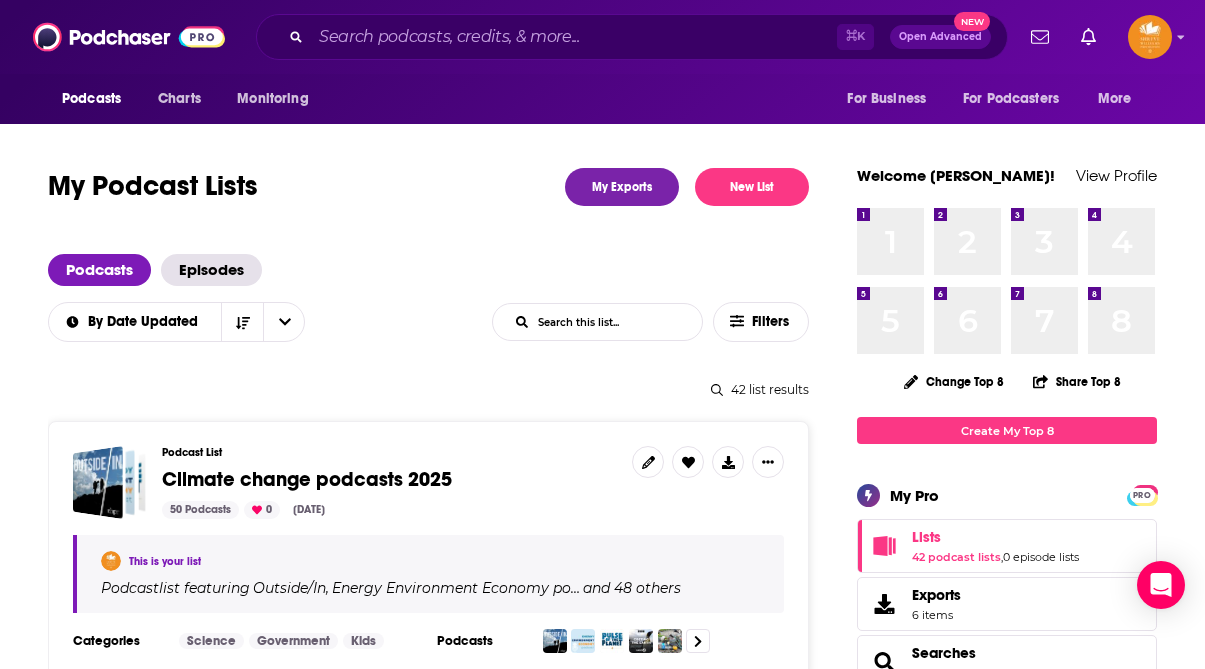 click on "42   list   results" at bounding box center (428, 389) 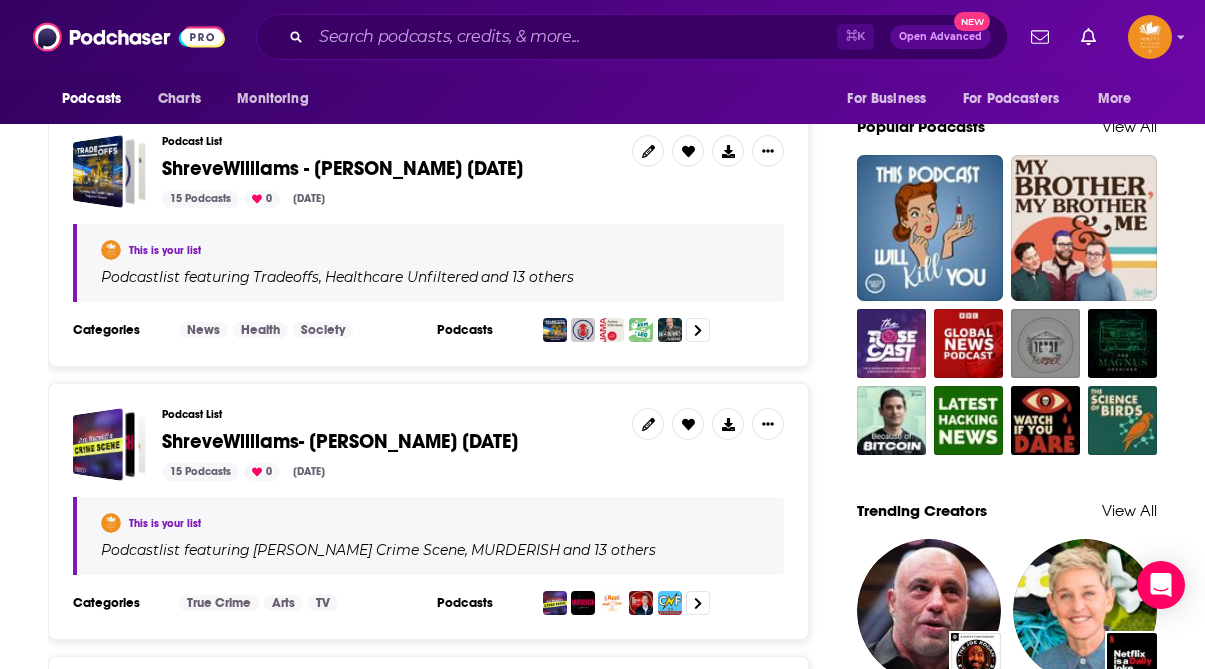 scroll, scrollTop: 1409, scrollLeft: 0, axis: vertical 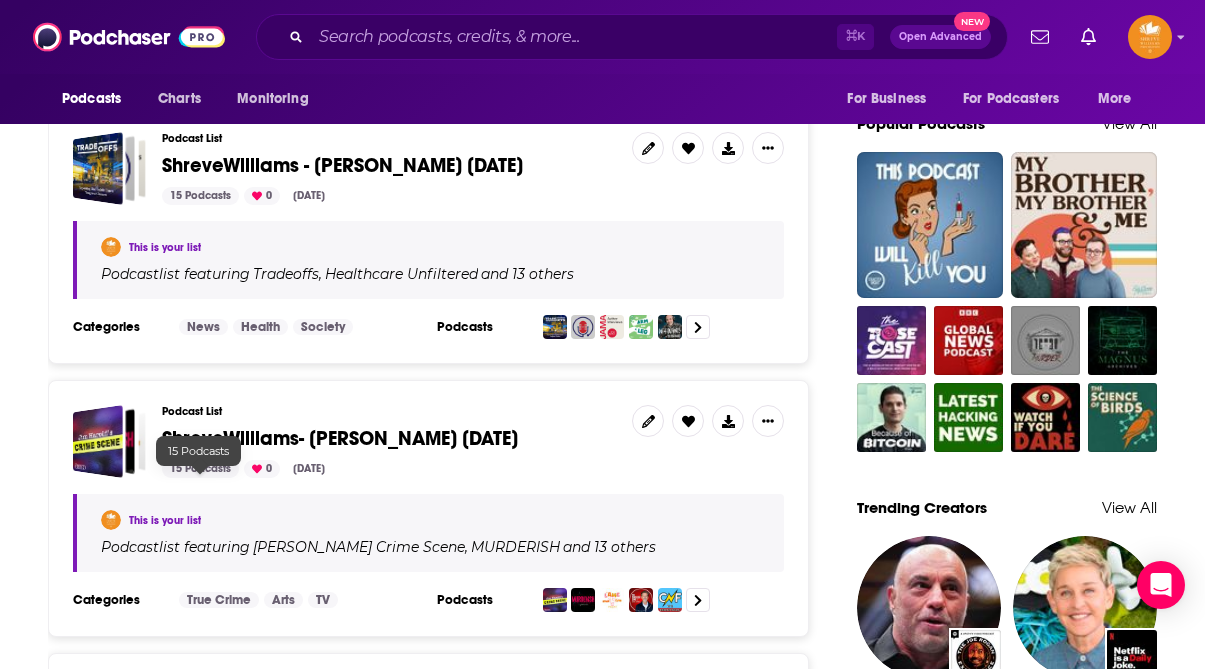 click on "15   Podcasts" at bounding box center [200, 469] 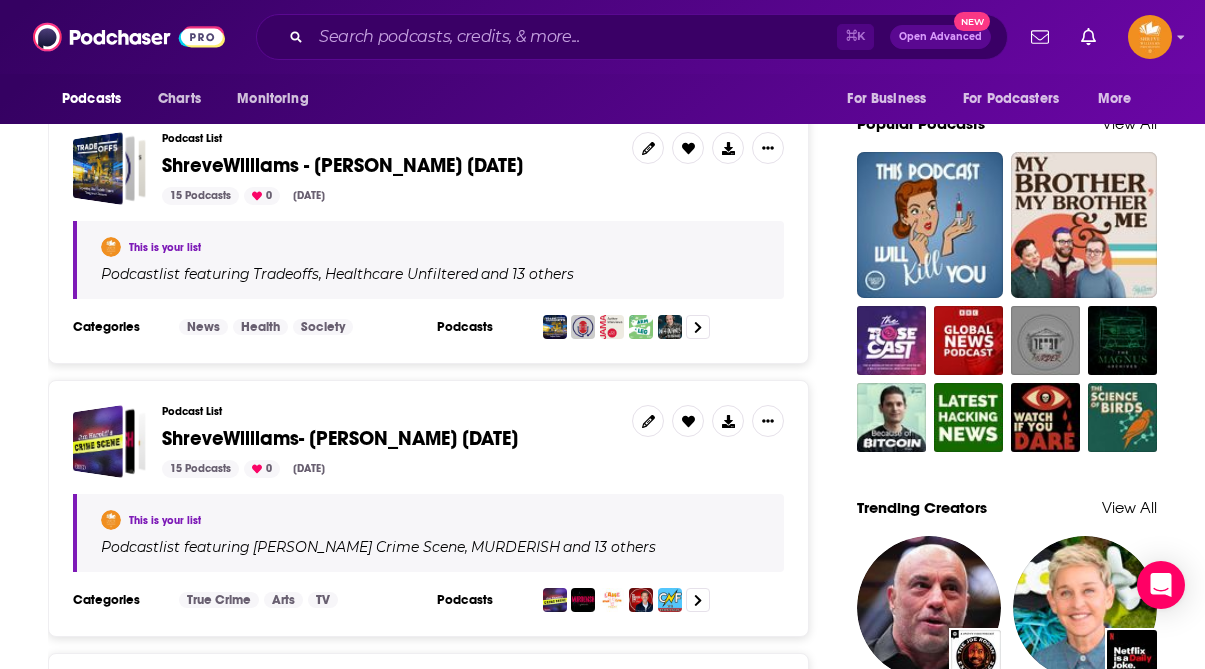 click on "ShreveWilliams- [PERSON_NAME] [DATE]" at bounding box center (340, 438) 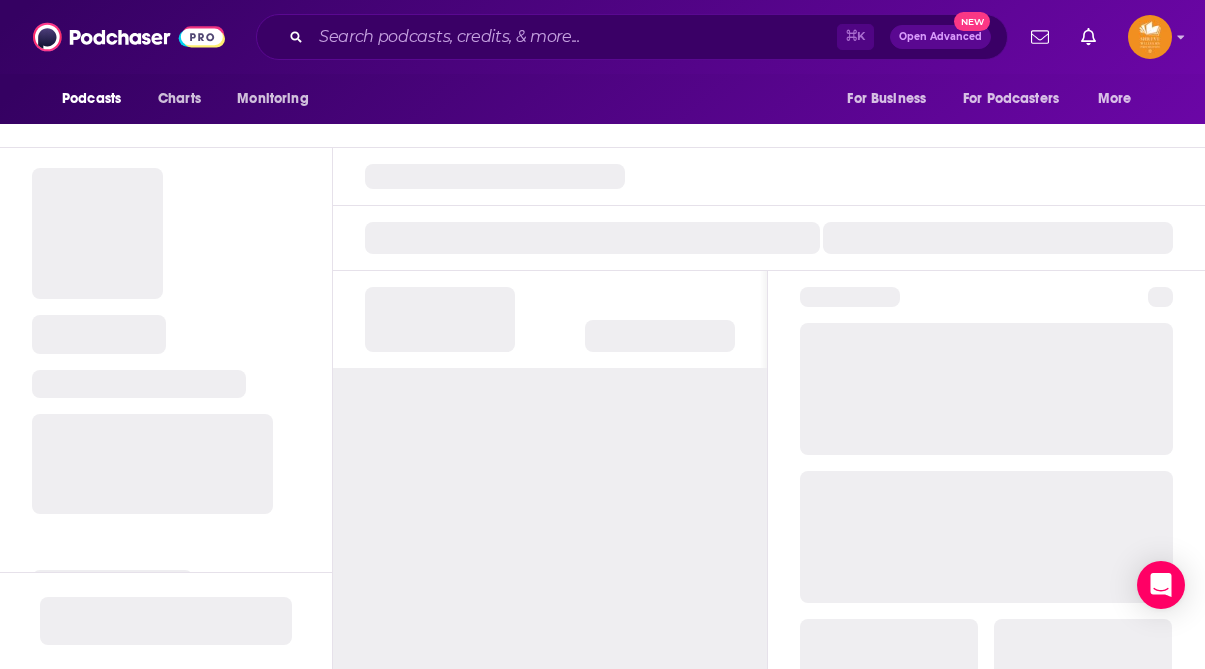 scroll, scrollTop: 0, scrollLeft: 0, axis: both 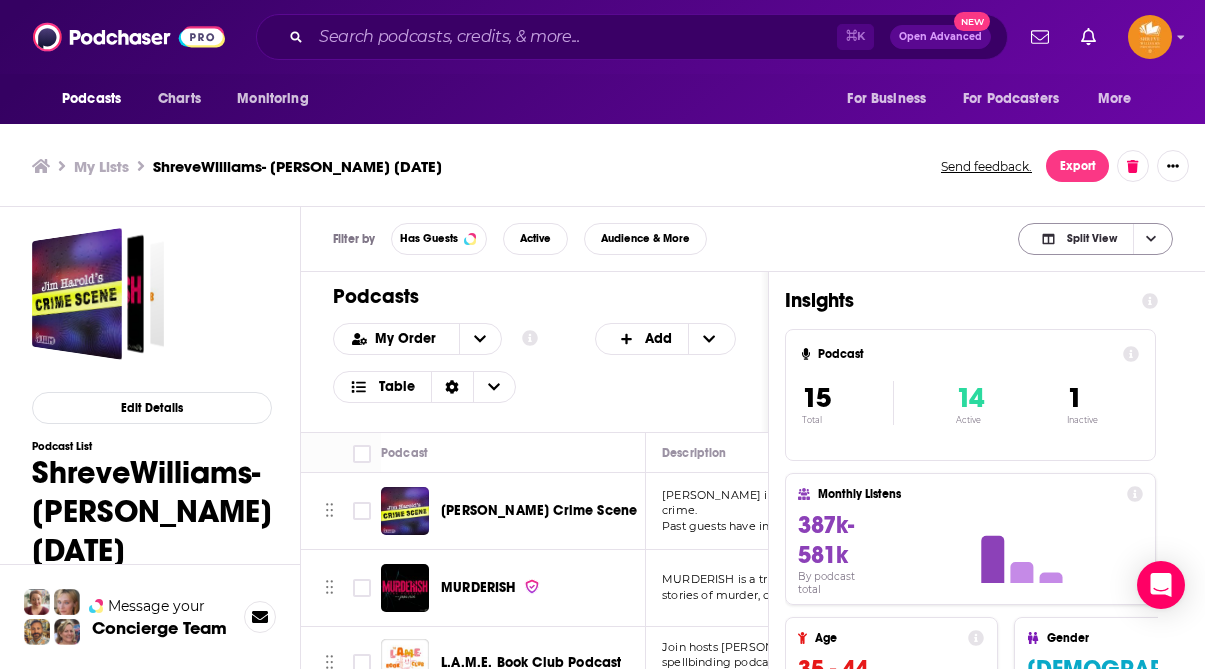 click 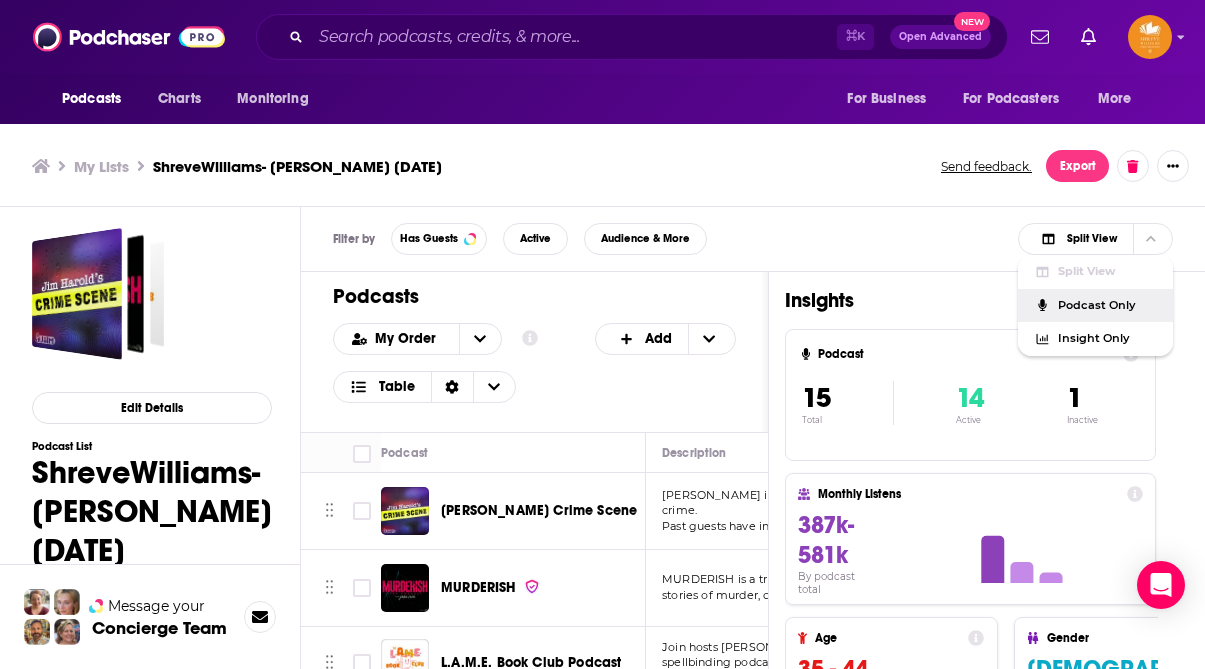 click on "Podcast Only" at bounding box center [1107, 305] 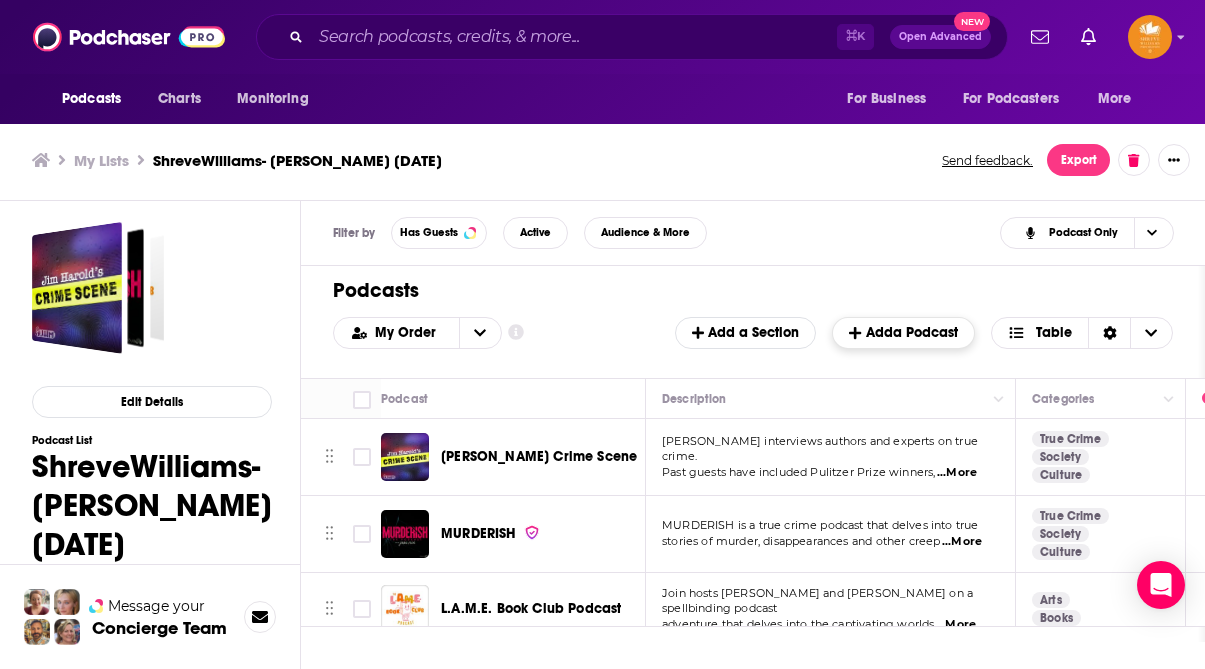 scroll, scrollTop: 6, scrollLeft: 0, axis: vertical 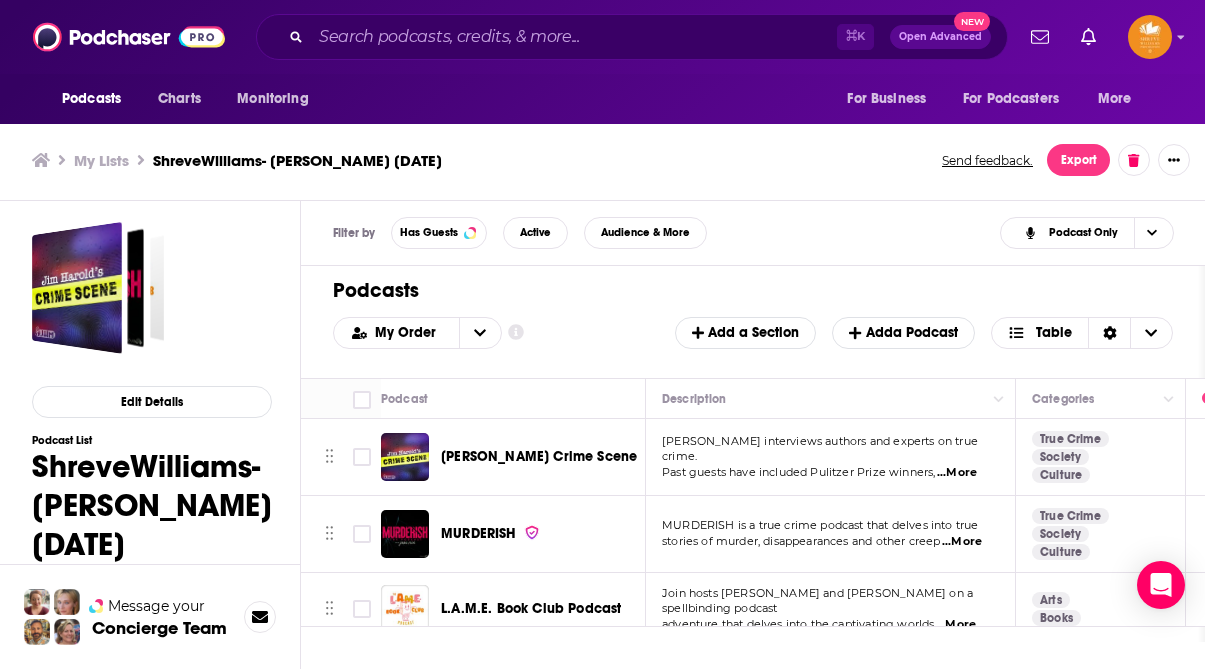 click on "Move" at bounding box center [321, 403] 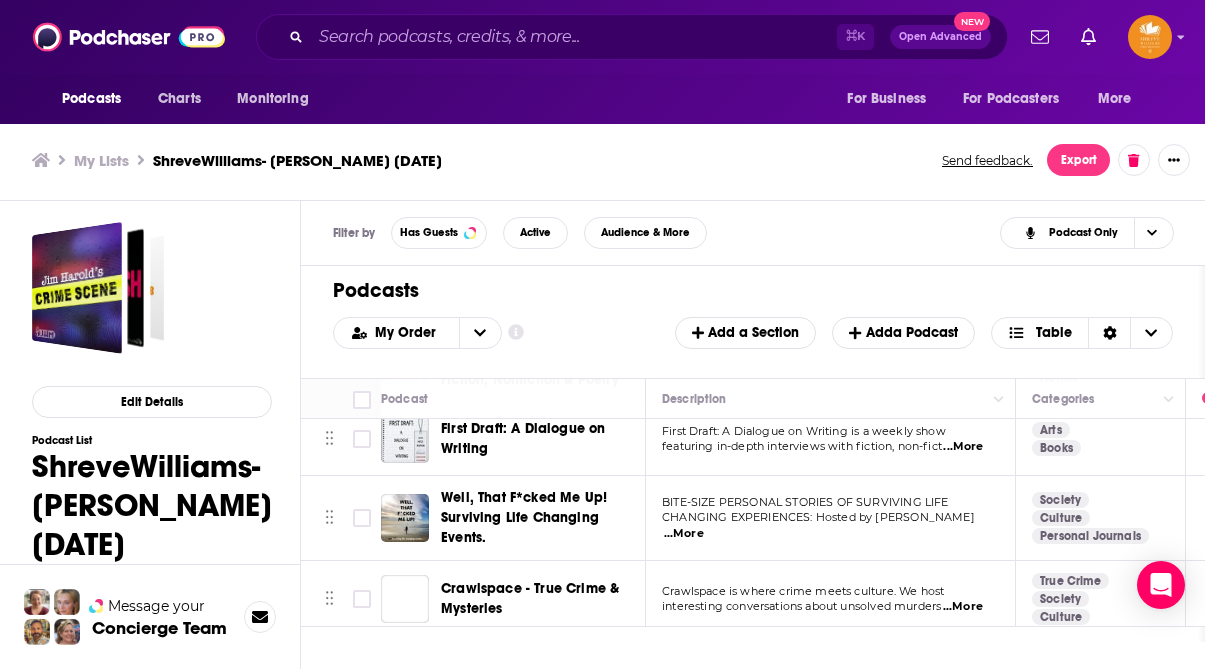 scroll, scrollTop: 670, scrollLeft: 0, axis: vertical 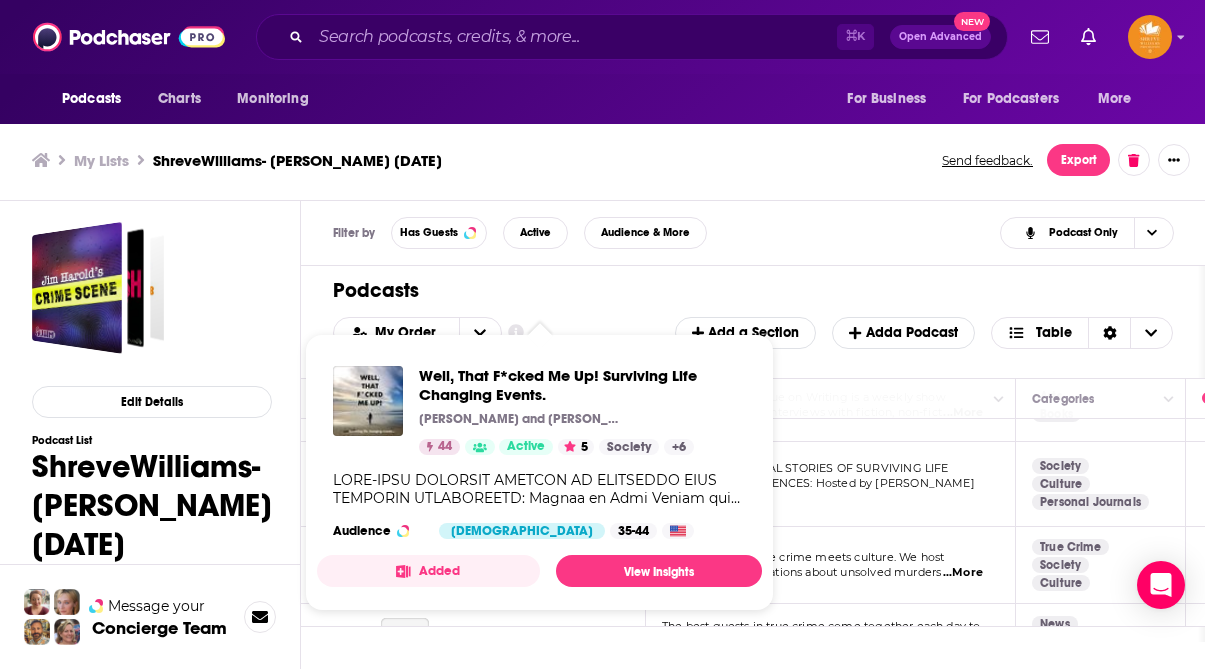 click on "Well, That F*cked Me Up! Surviving Life Changing Events. [PERSON_NAME] and [PERSON_NAME] 44 Active 5 Society + 6 Audience [DEMOGRAPHIC_DATA] 35-44" at bounding box center [539, 452] 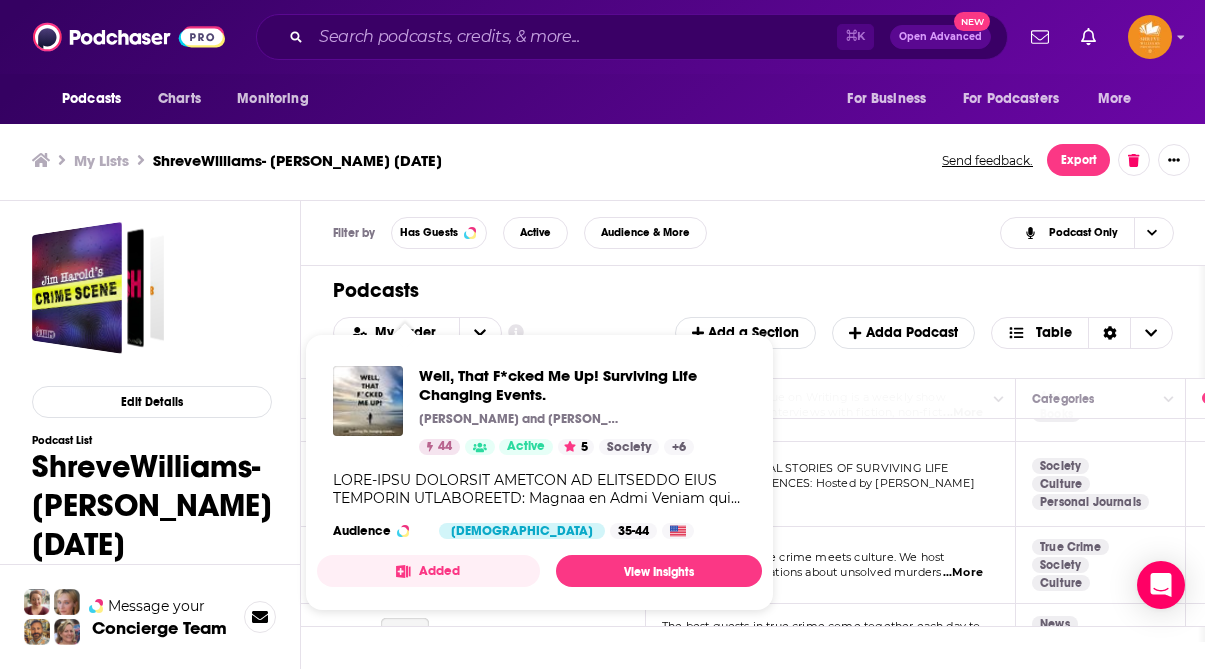 click at bounding box center [539, 489] 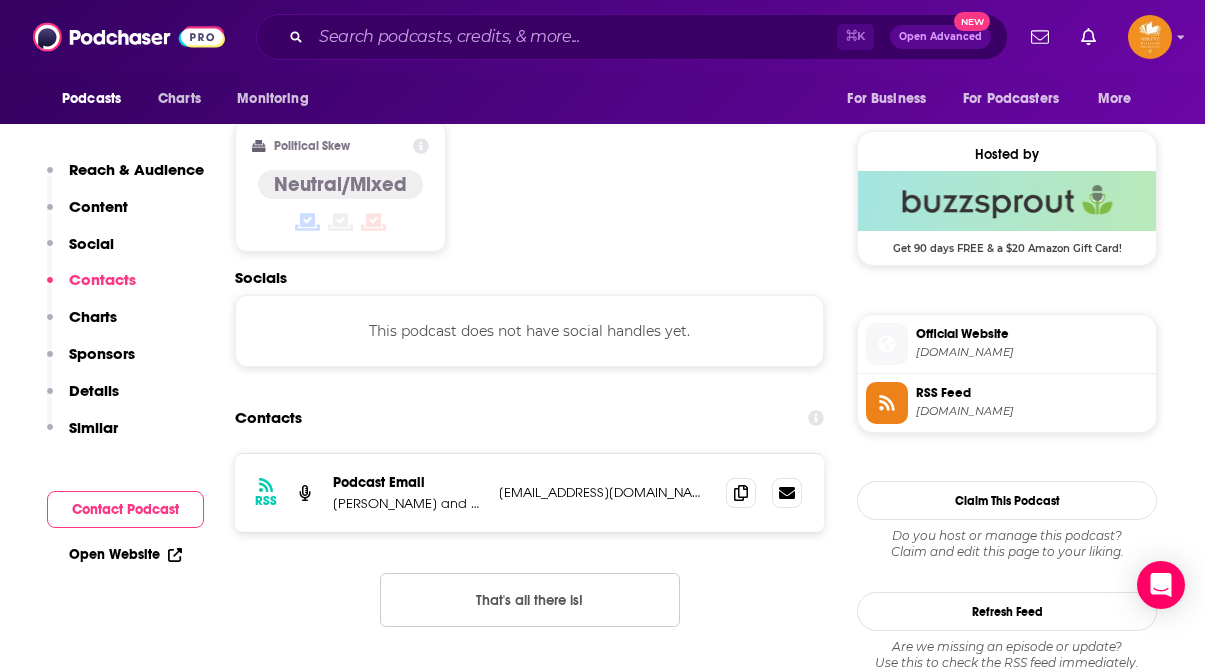scroll, scrollTop: 1578, scrollLeft: 0, axis: vertical 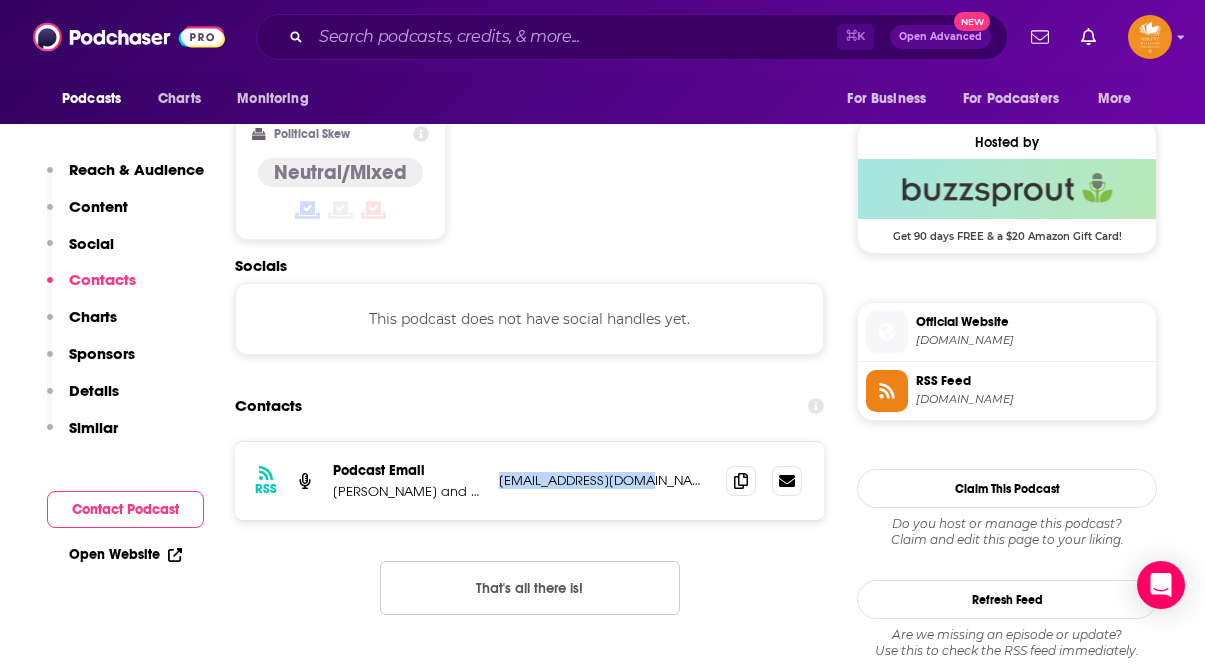 drag, startPoint x: 650, startPoint y: 392, endPoint x: 492, endPoint y: 398, distance: 158.11388 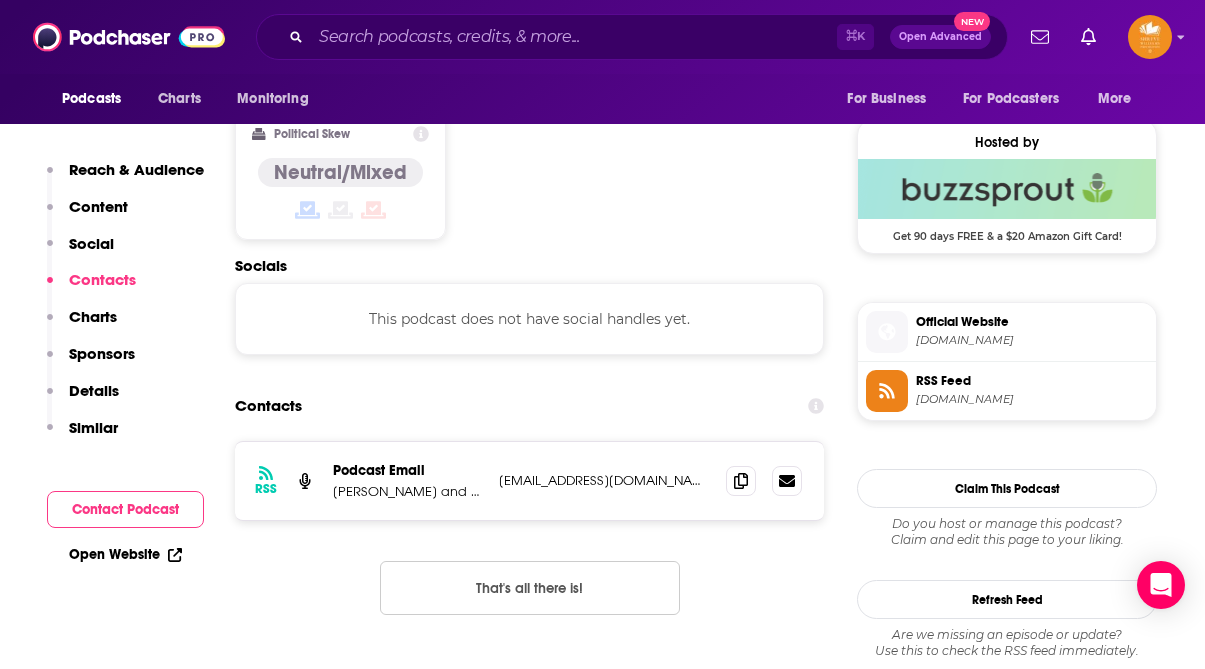 click on "Contacts" at bounding box center [529, 406] 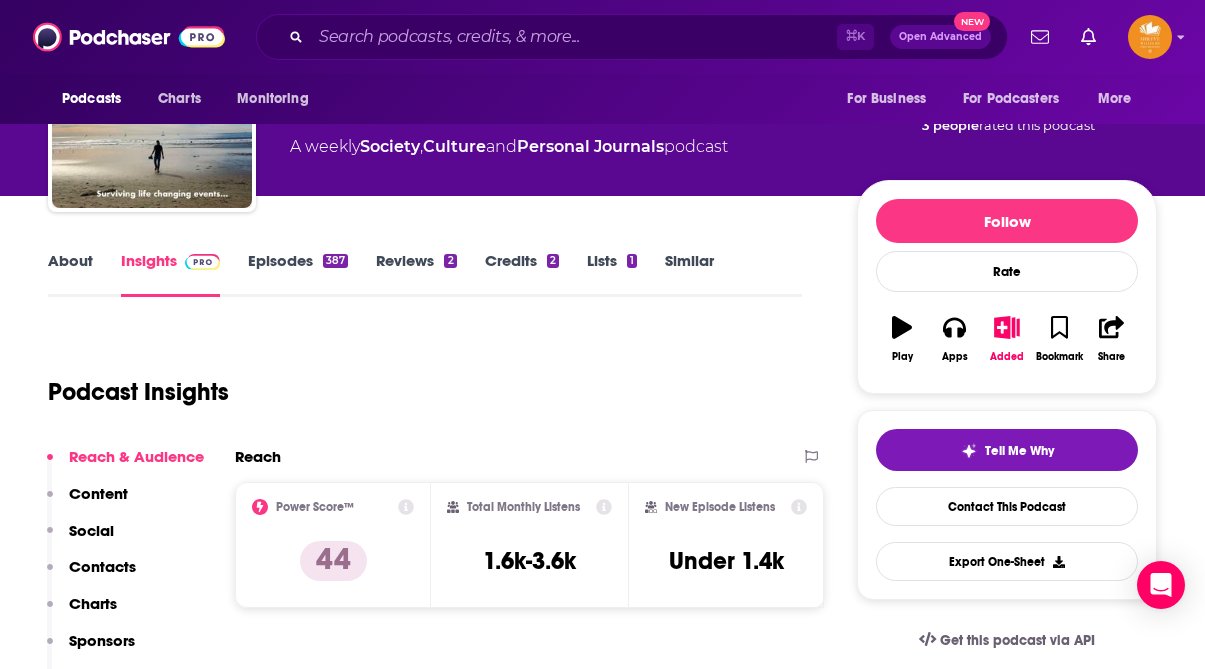 scroll, scrollTop: 0, scrollLeft: 0, axis: both 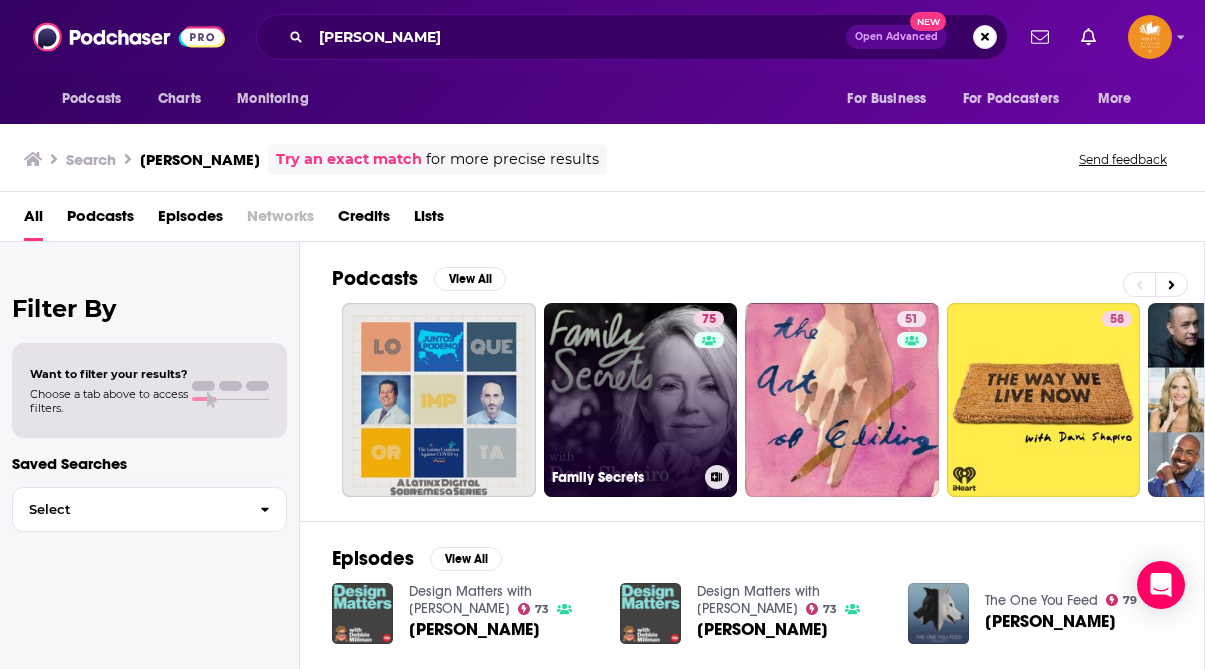 click on "75 Family Secrets" at bounding box center (641, 400) 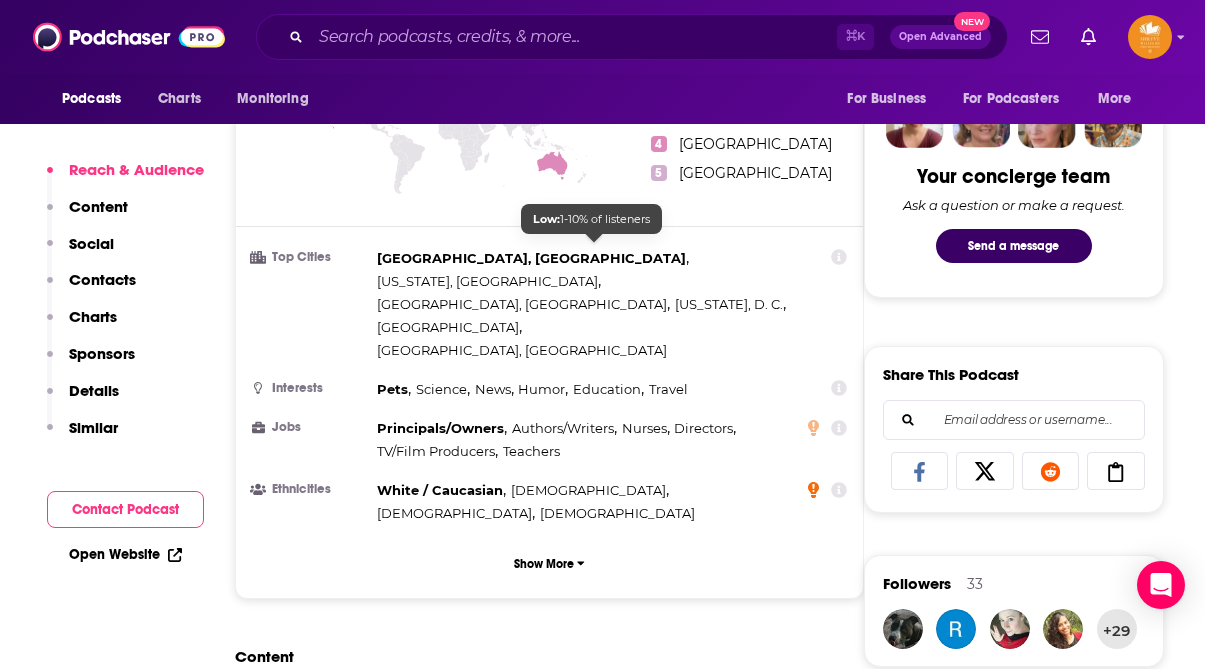 scroll, scrollTop: 992, scrollLeft: 0, axis: vertical 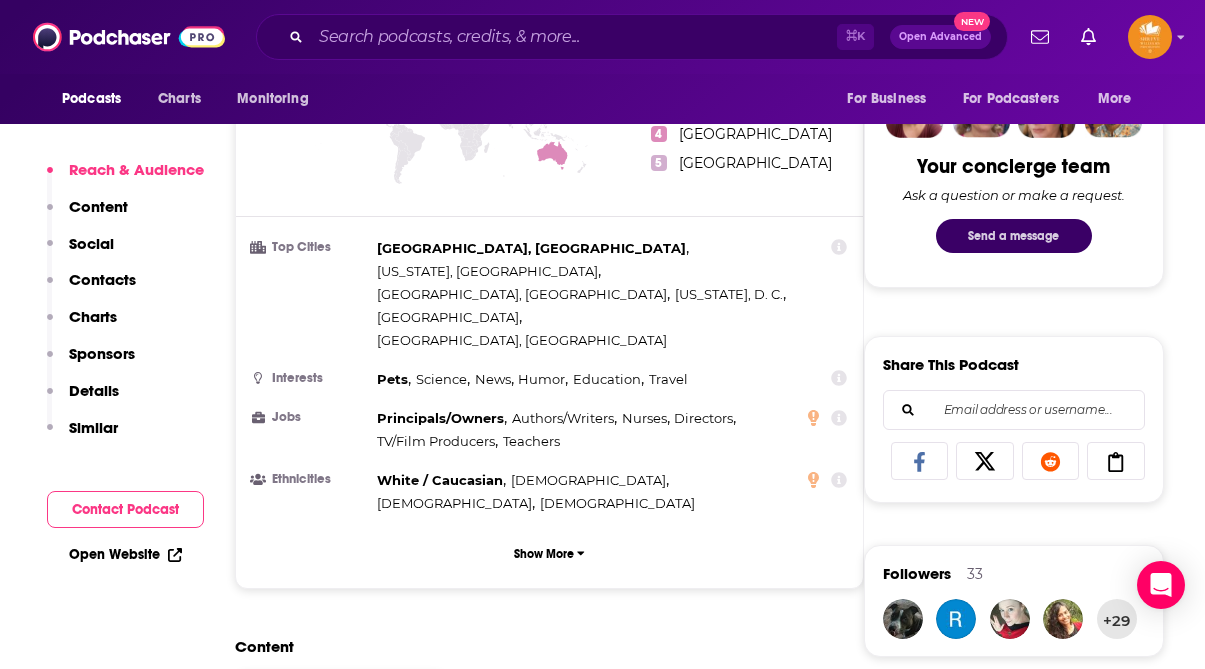 click on "Send a message" at bounding box center [1014, 236] 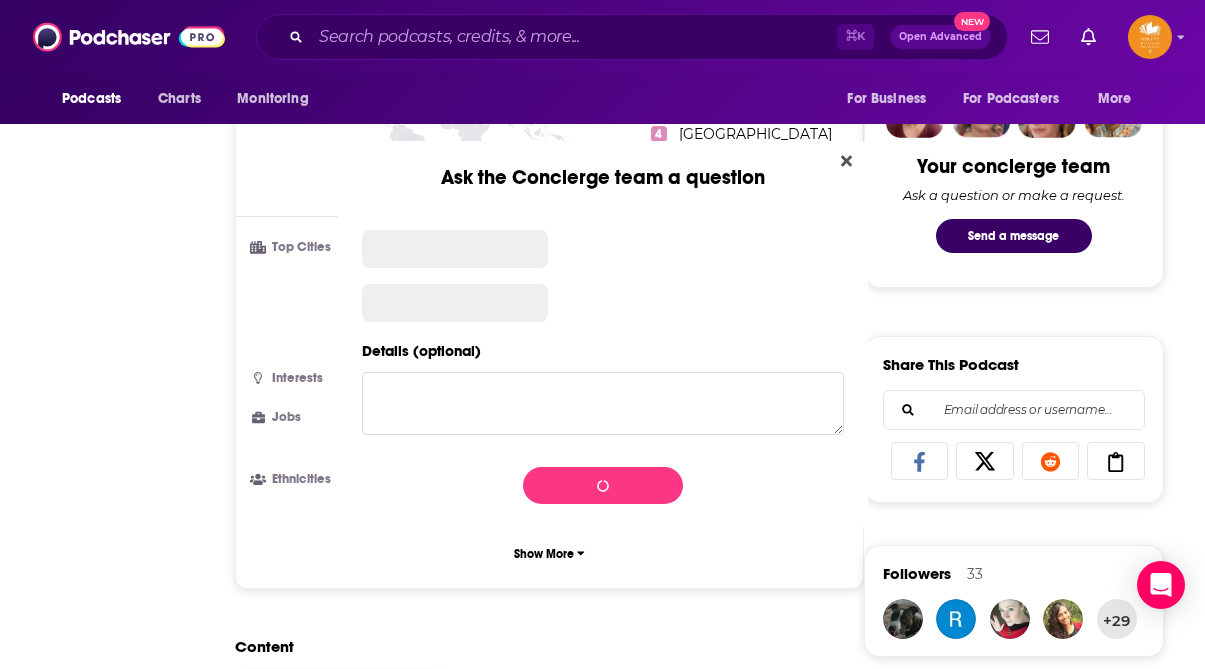 scroll, scrollTop: 0, scrollLeft: 0, axis: both 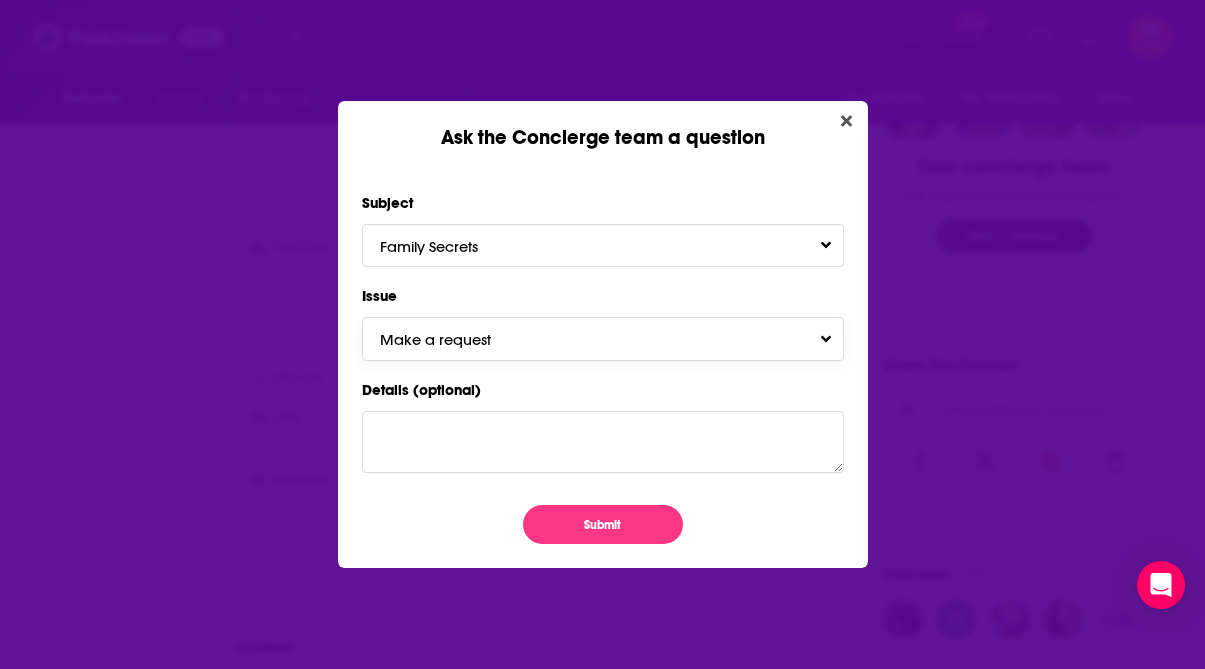 click on "Make a request" at bounding box center (603, 338) 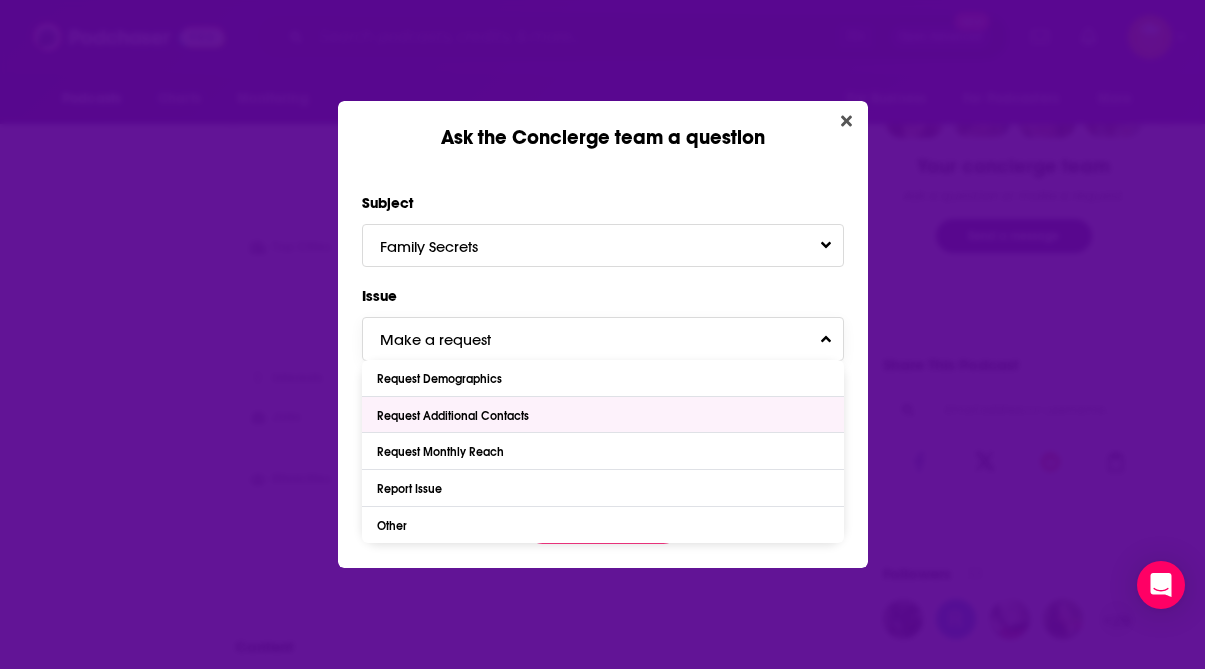 click on "Request Additional Contacts" at bounding box center [603, 415] 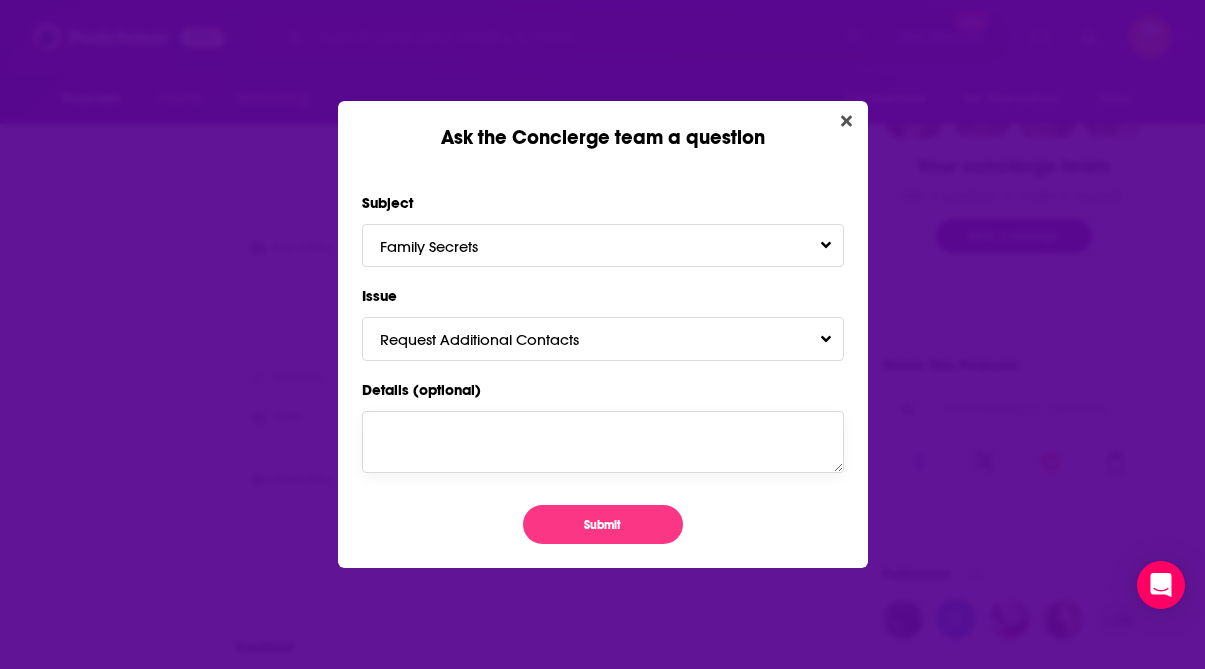 click on "Details (optional)" at bounding box center (603, 442) 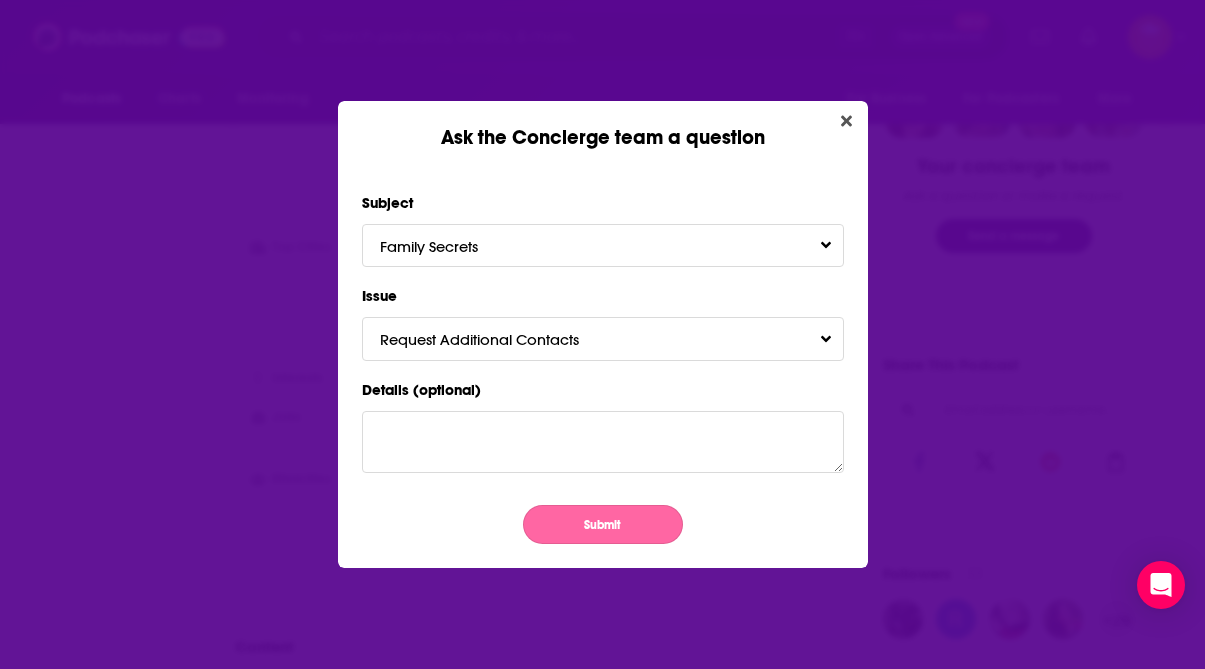 click on "Submit" at bounding box center (603, 524) 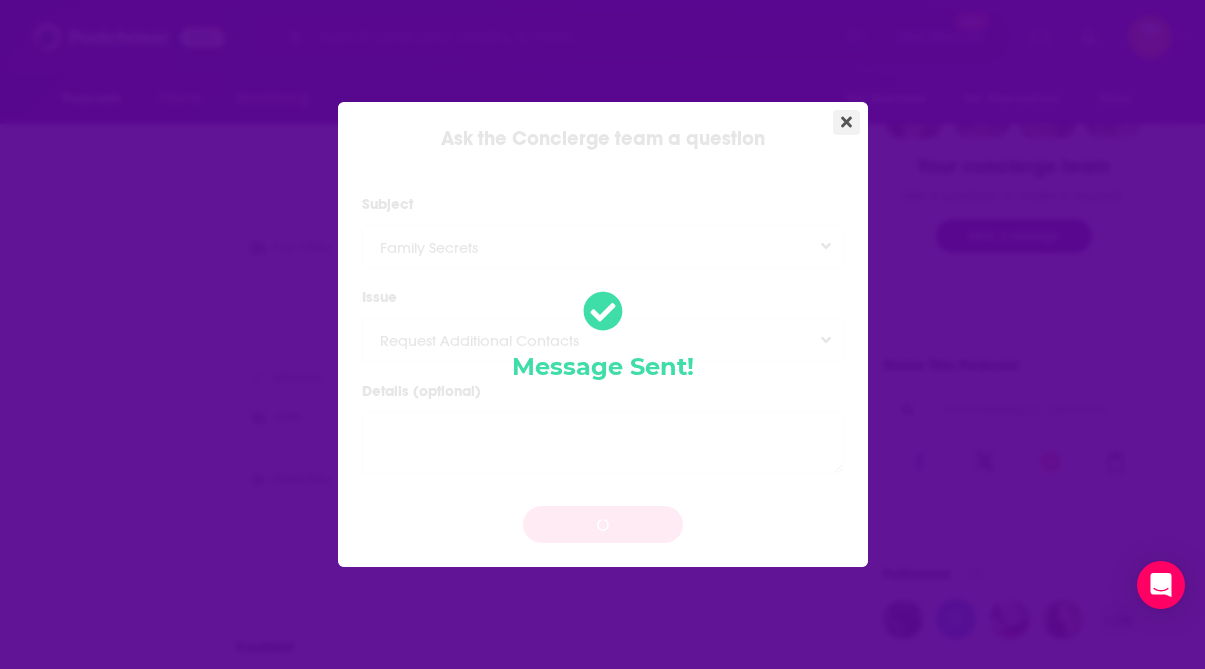 click 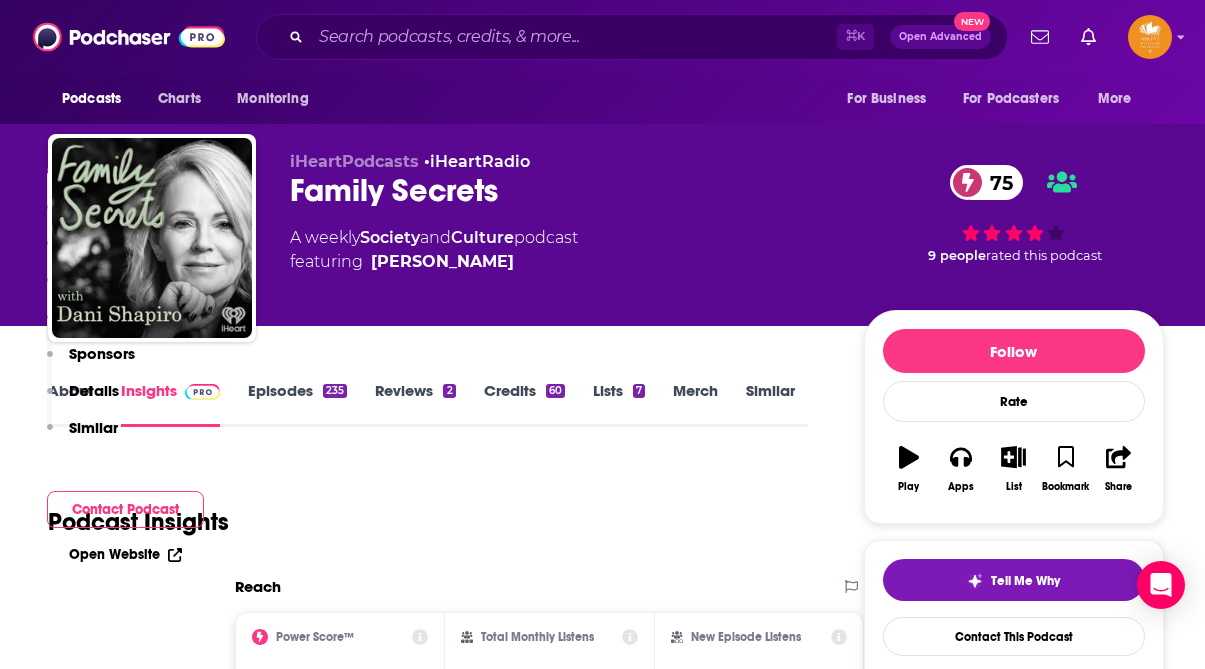 scroll, scrollTop: 992, scrollLeft: 0, axis: vertical 